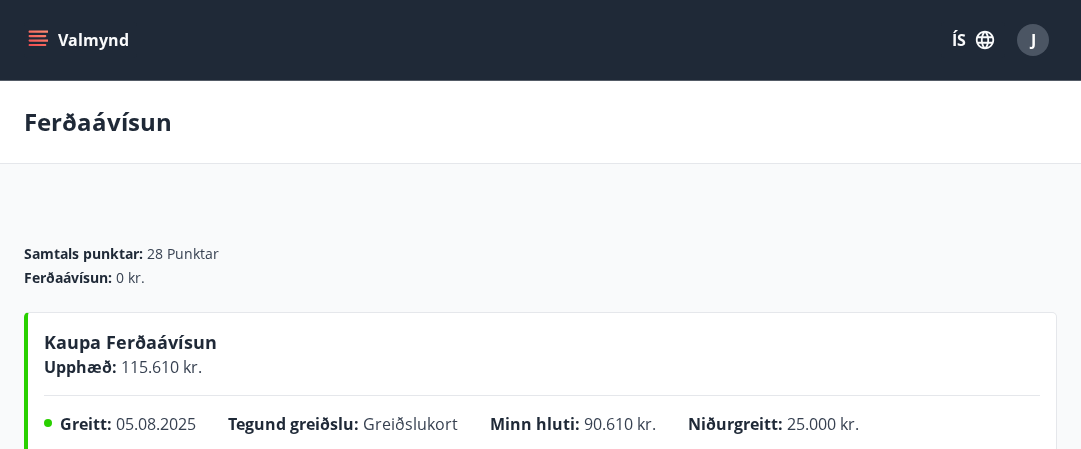 click on "Ferðaávísun" at bounding box center [540, 122] 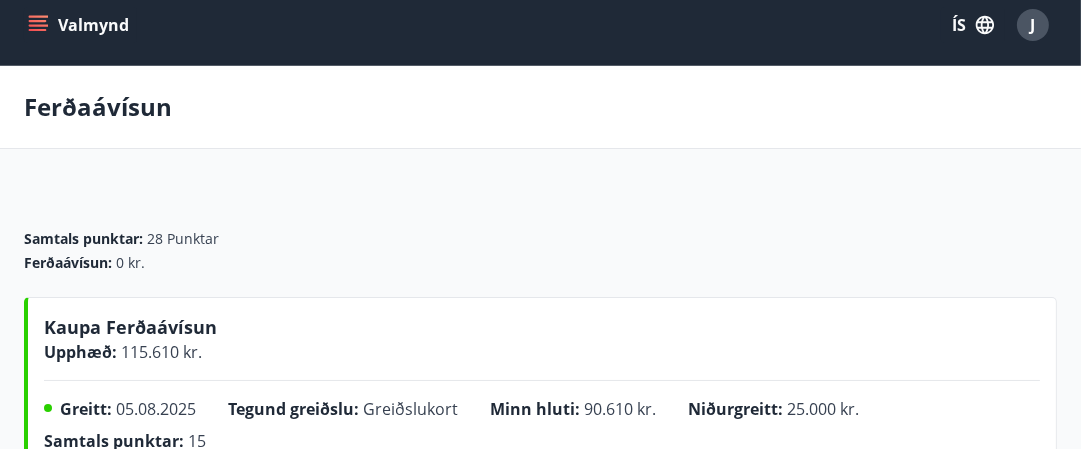 scroll, scrollTop: 147, scrollLeft: 0, axis: vertical 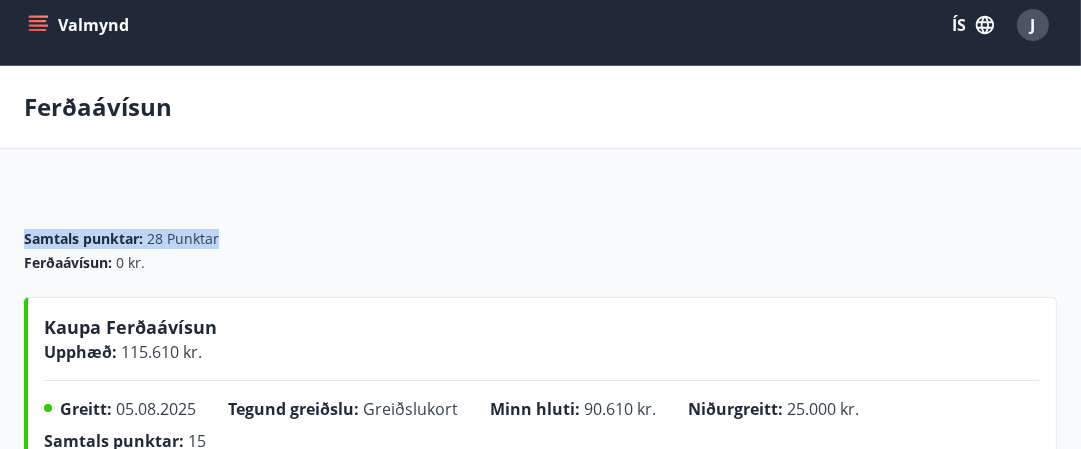 drag, startPoint x: 1080, startPoint y: 137, endPoint x: 1080, endPoint y: 160, distance: 23 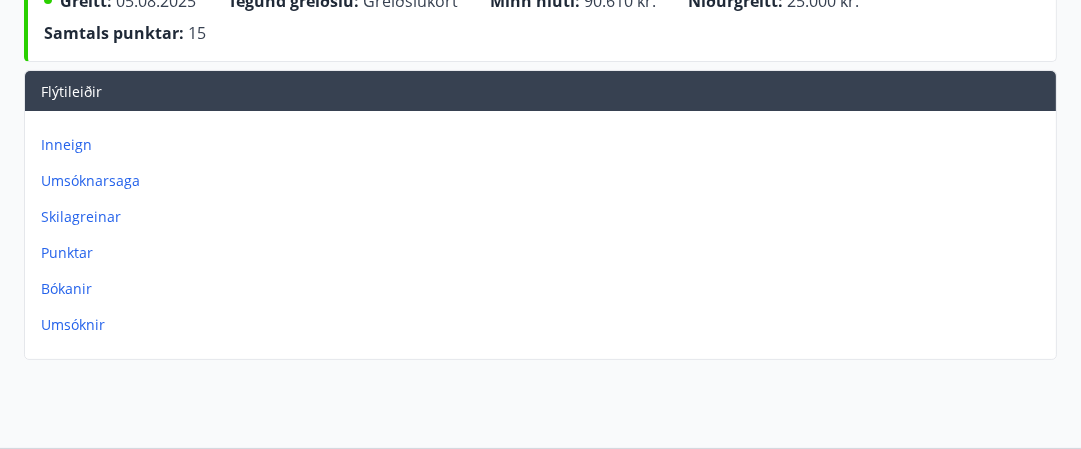scroll, scrollTop: 424, scrollLeft: 0, axis: vertical 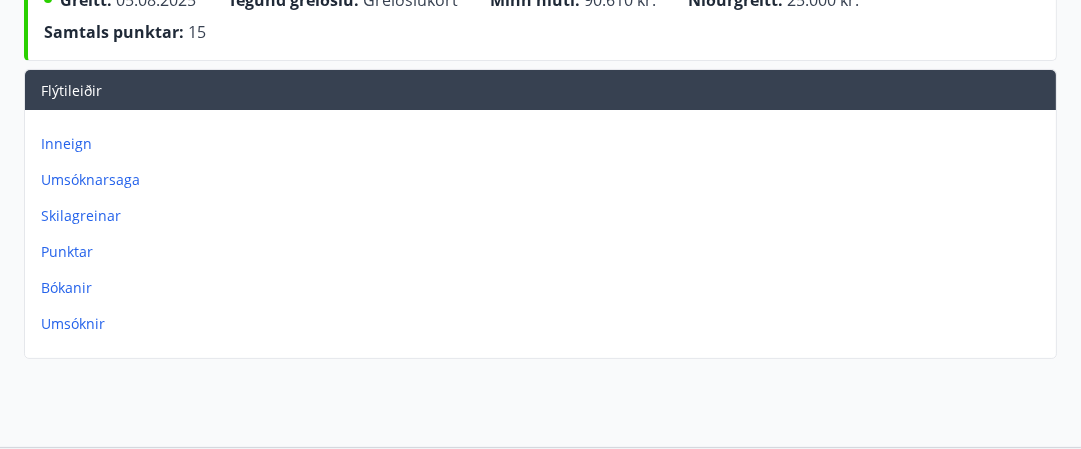 click on "Inneign" at bounding box center [544, 144] 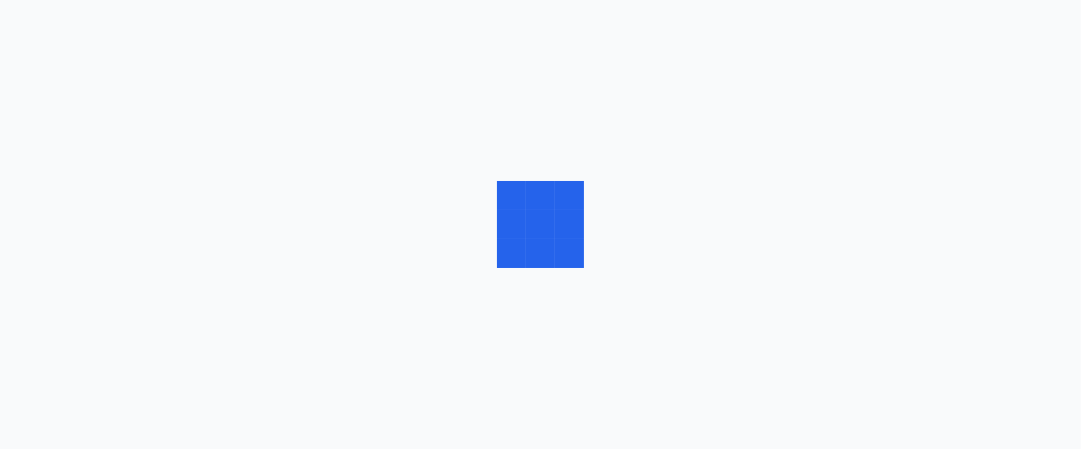 scroll, scrollTop: 0, scrollLeft: 0, axis: both 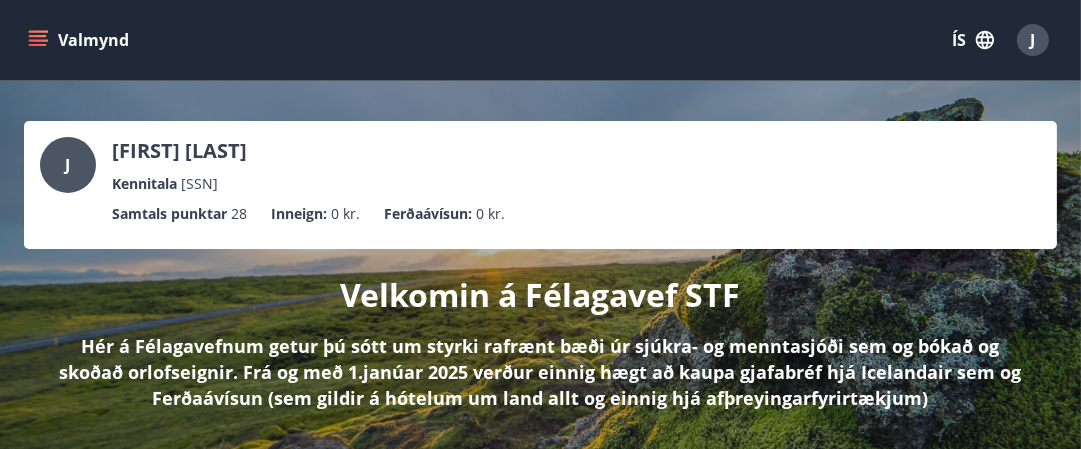 click 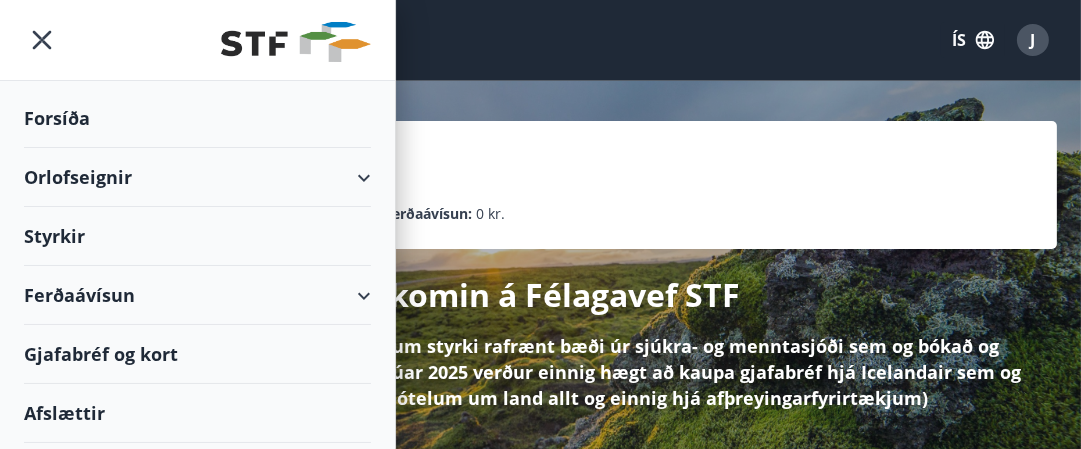 click on "Gjafabréf og kort" at bounding box center (197, 354) 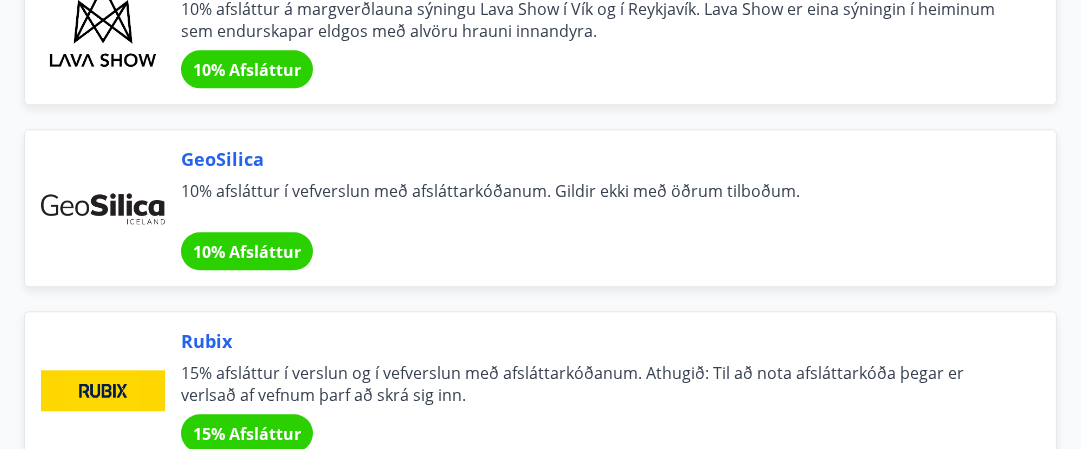 scroll, scrollTop: 5110, scrollLeft: 0, axis: vertical 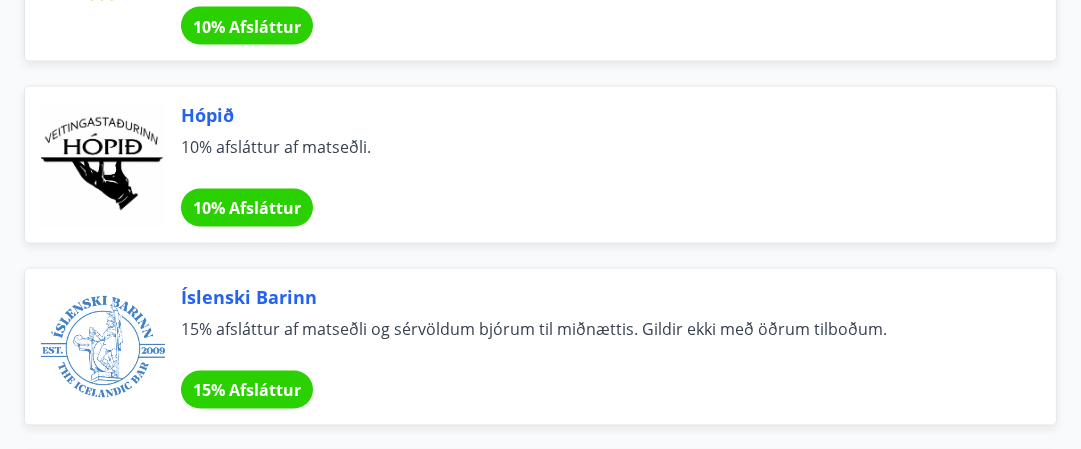 click at bounding box center [103, 165] 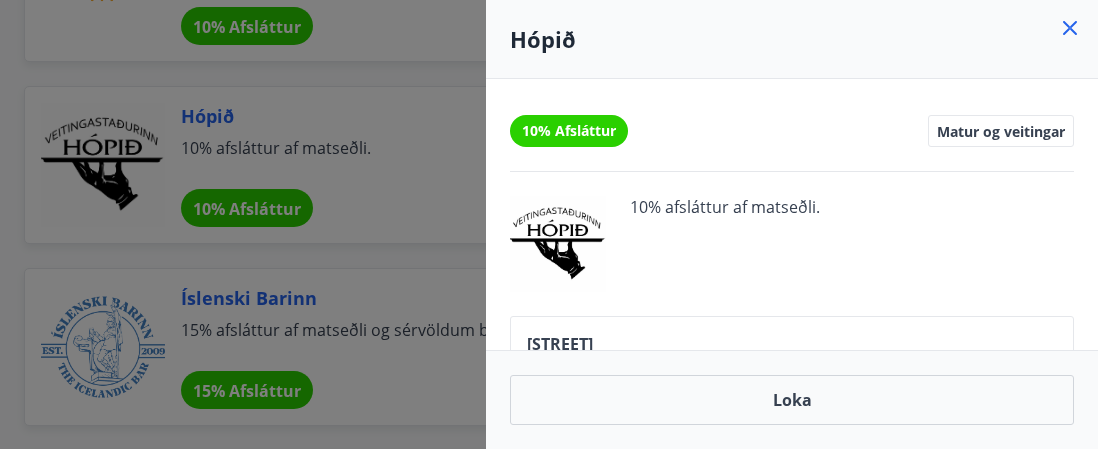 click on "10% afsláttur af matseðli." at bounding box center [725, 244] 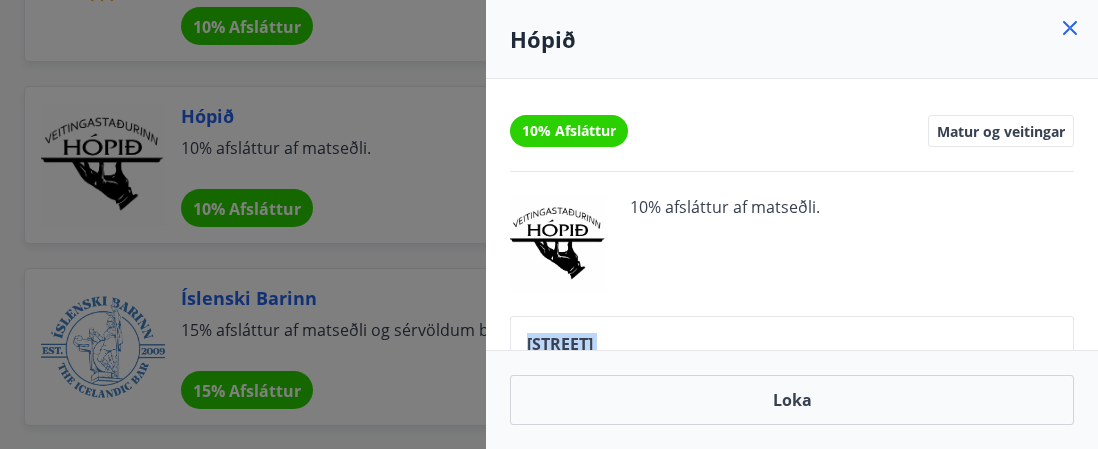 drag, startPoint x: 834, startPoint y: 331, endPoint x: 806, endPoint y: 297, distance: 44.04543 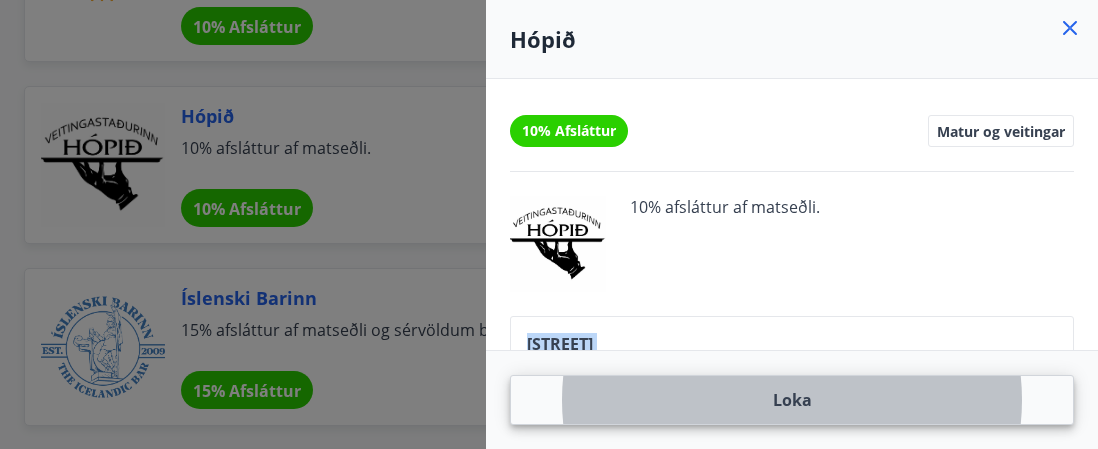 click 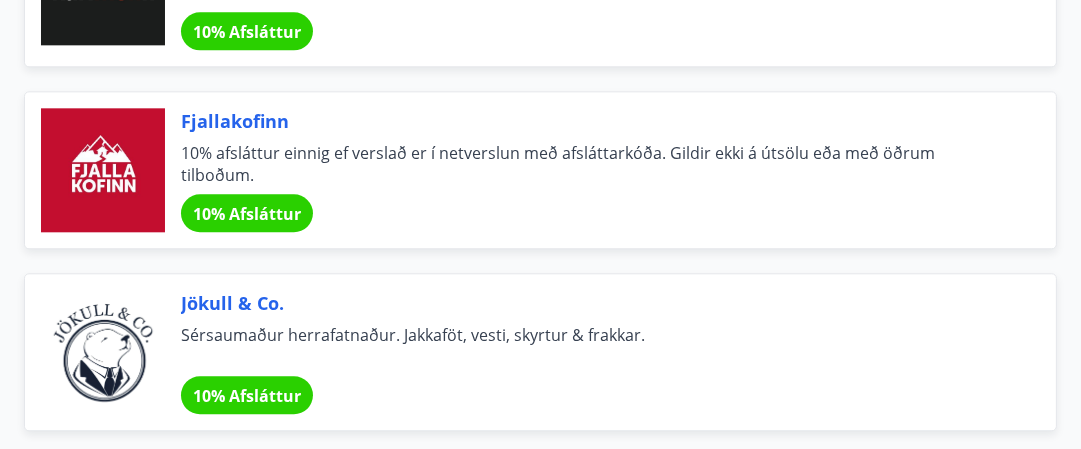 scroll, scrollTop: 12610, scrollLeft: 0, axis: vertical 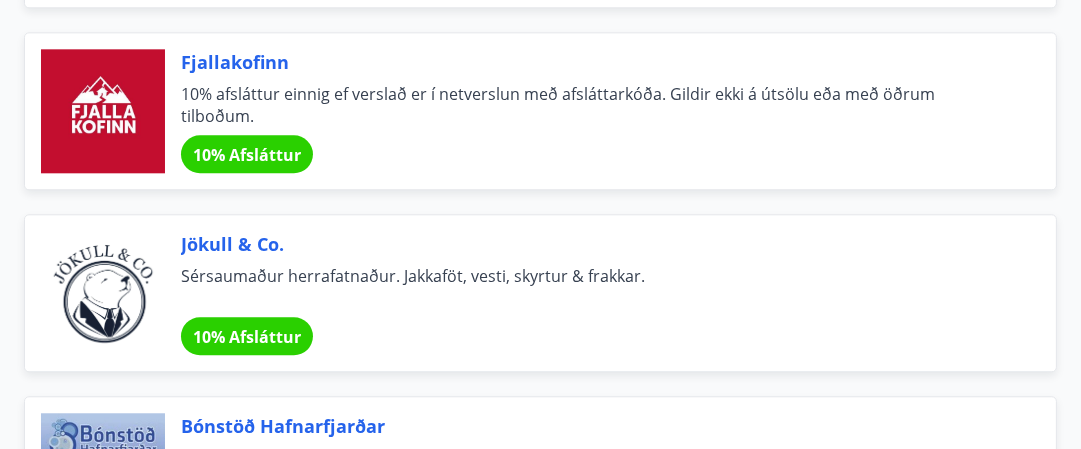 click on "Jökull & Co." at bounding box center (594, 244) 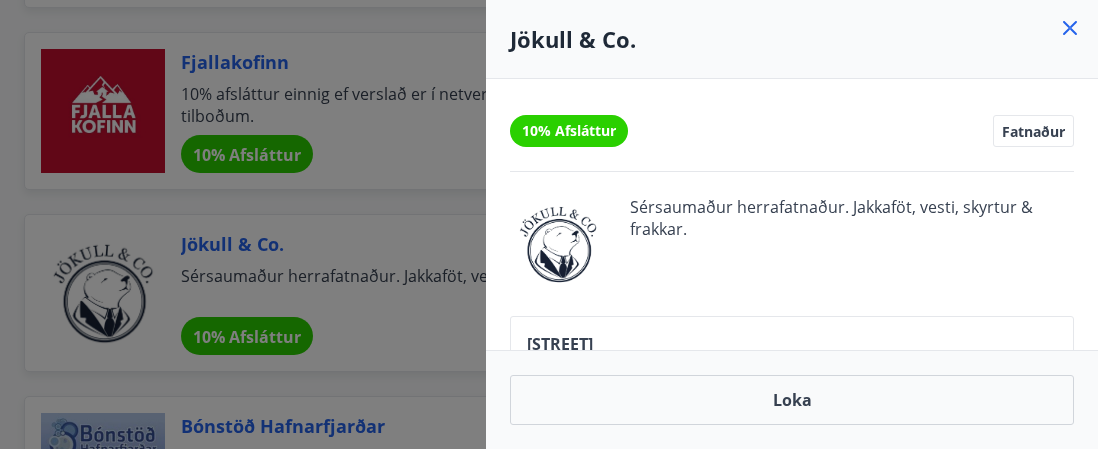 drag, startPoint x: 222, startPoint y: 225, endPoint x: 659, endPoint y: 222, distance: 437.01028 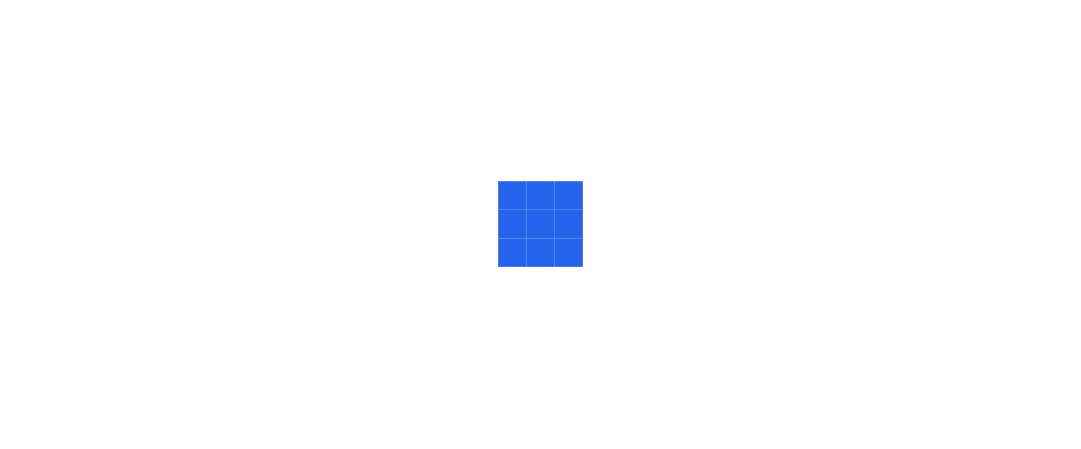 scroll, scrollTop: 0, scrollLeft: 0, axis: both 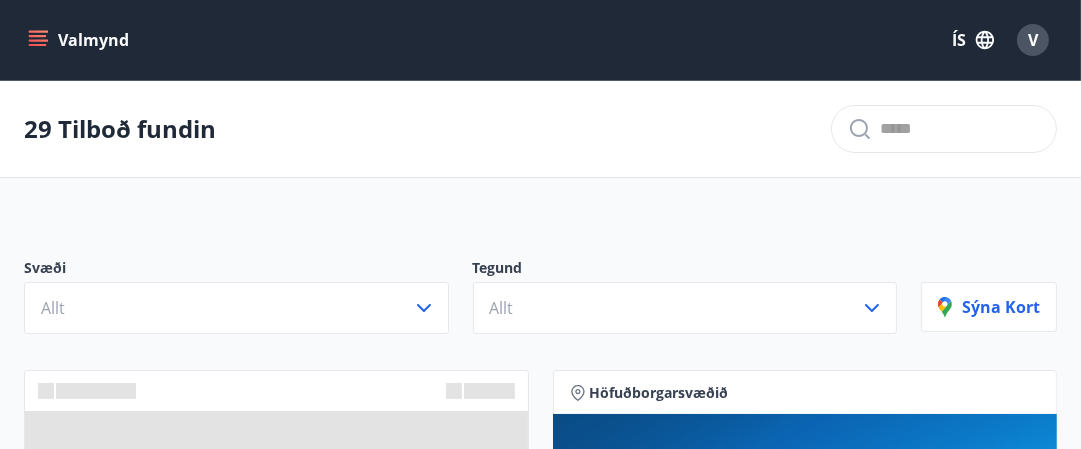 click on "Valmynd" at bounding box center [80, 40] 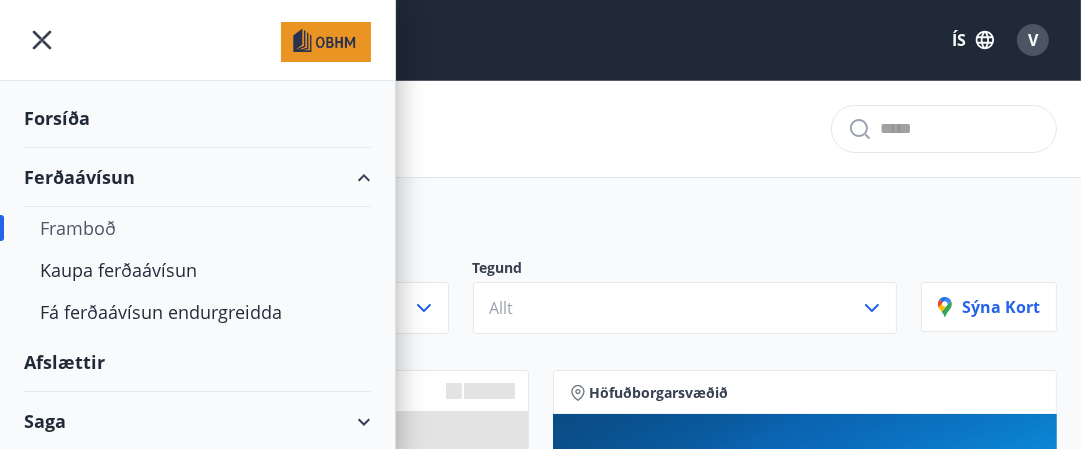 click on "Forsíða" at bounding box center [197, 118] 